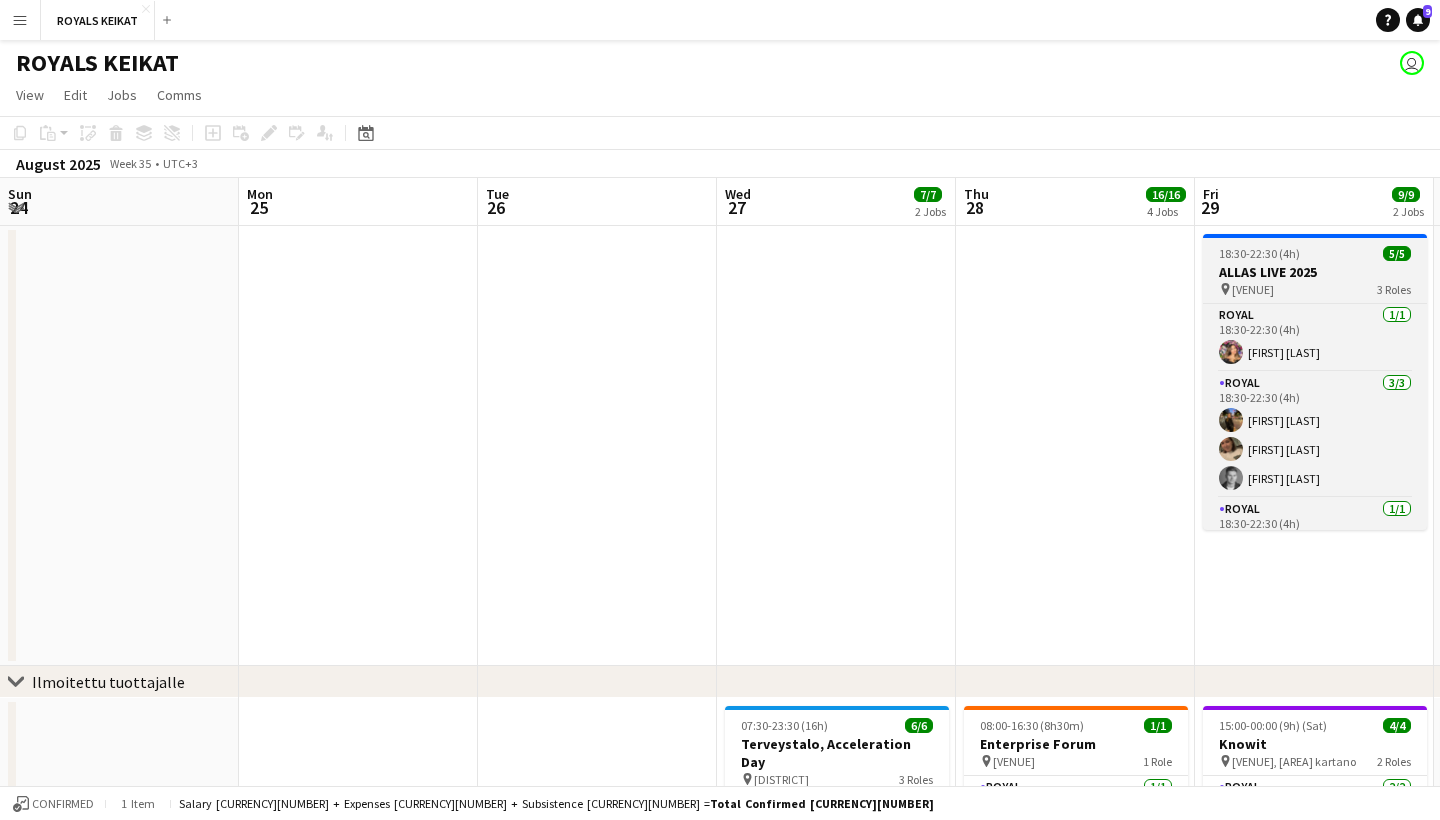 scroll, scrollTop: 0, scrollLeft: 0, axis: both 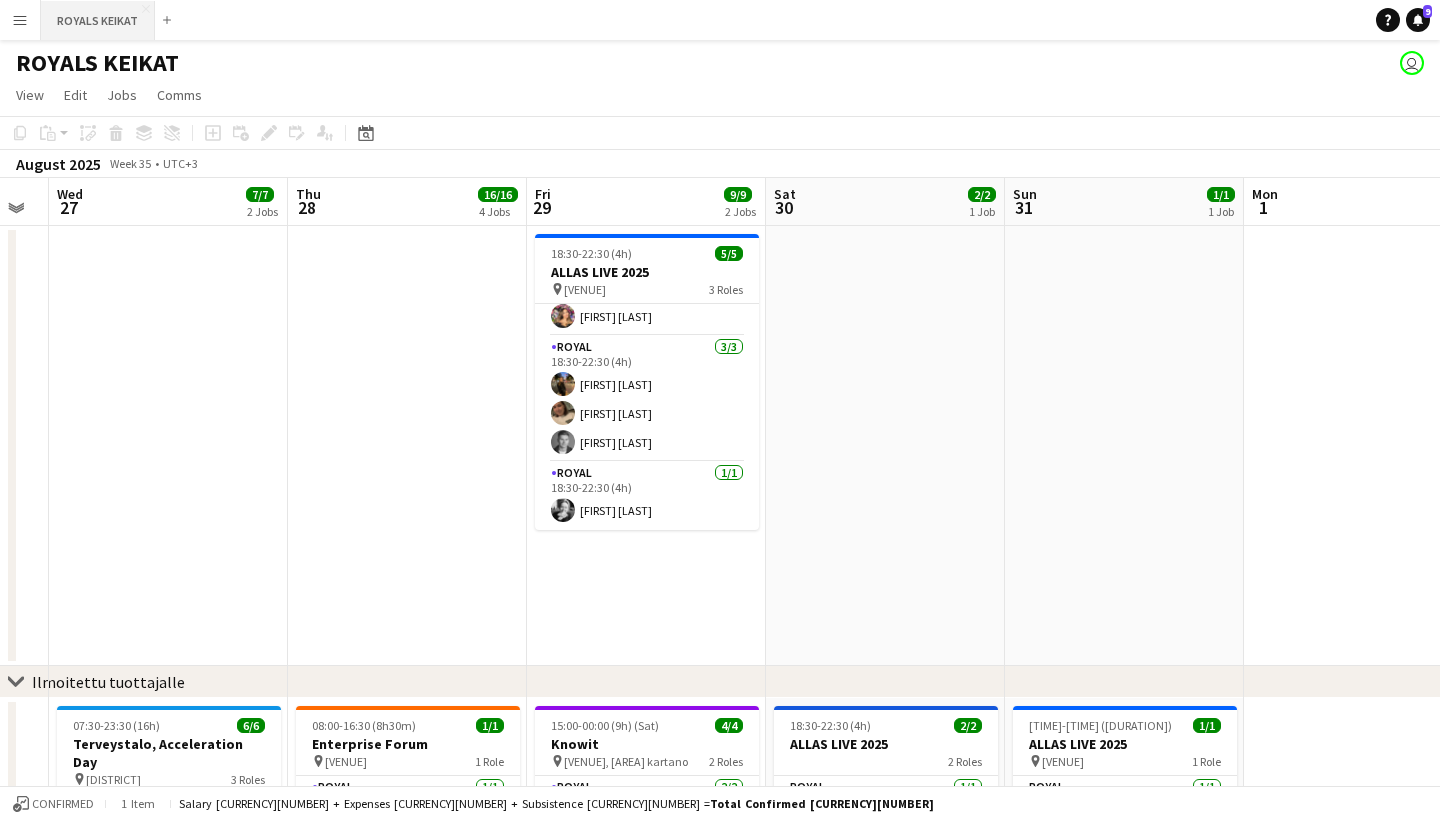 click on "ROYALS KEIKAT
Close" at bounding box center [98, 20] 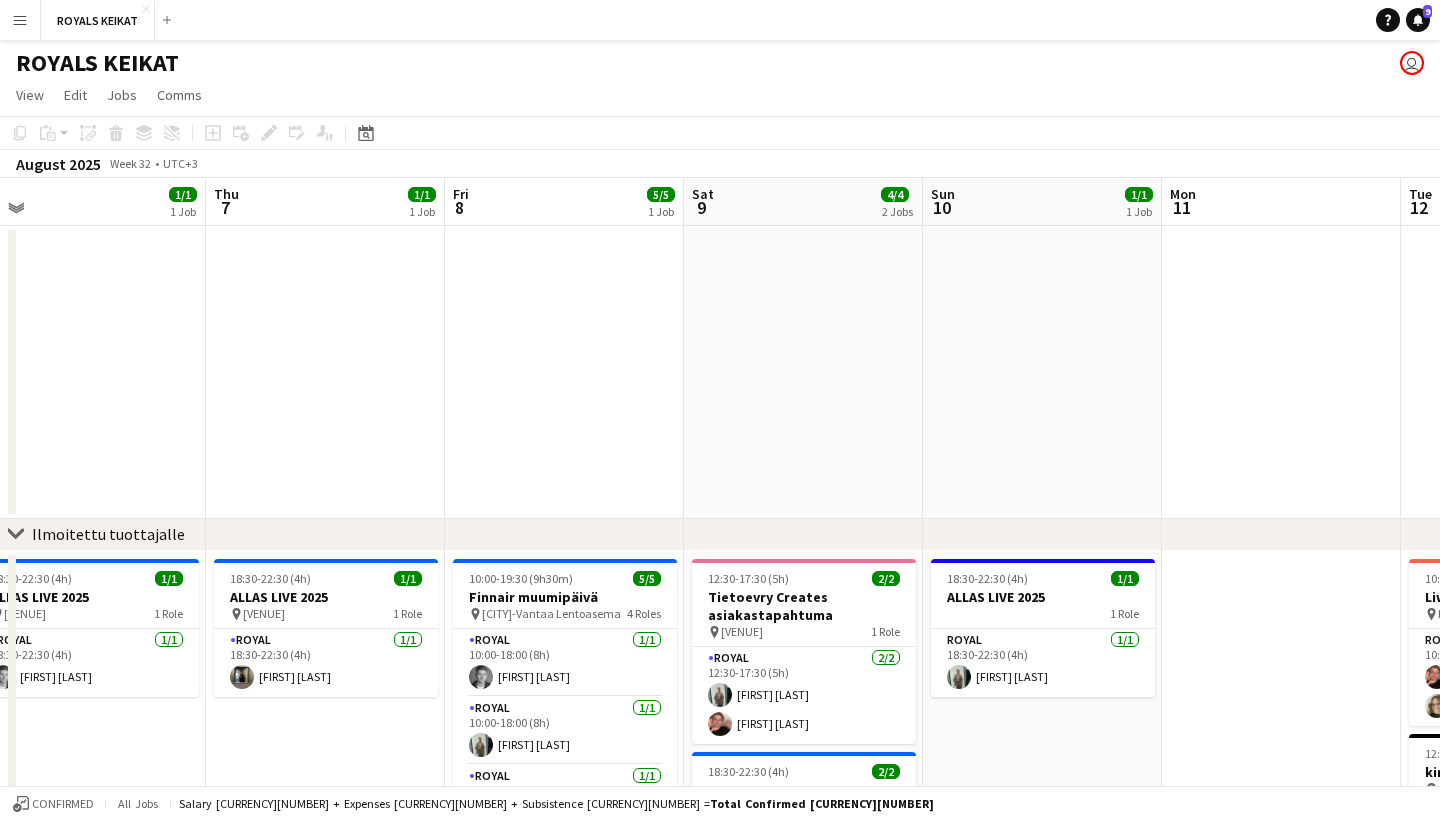 scroll, scrollTop: 0, scrollLeft: 990, axis: horizontal 